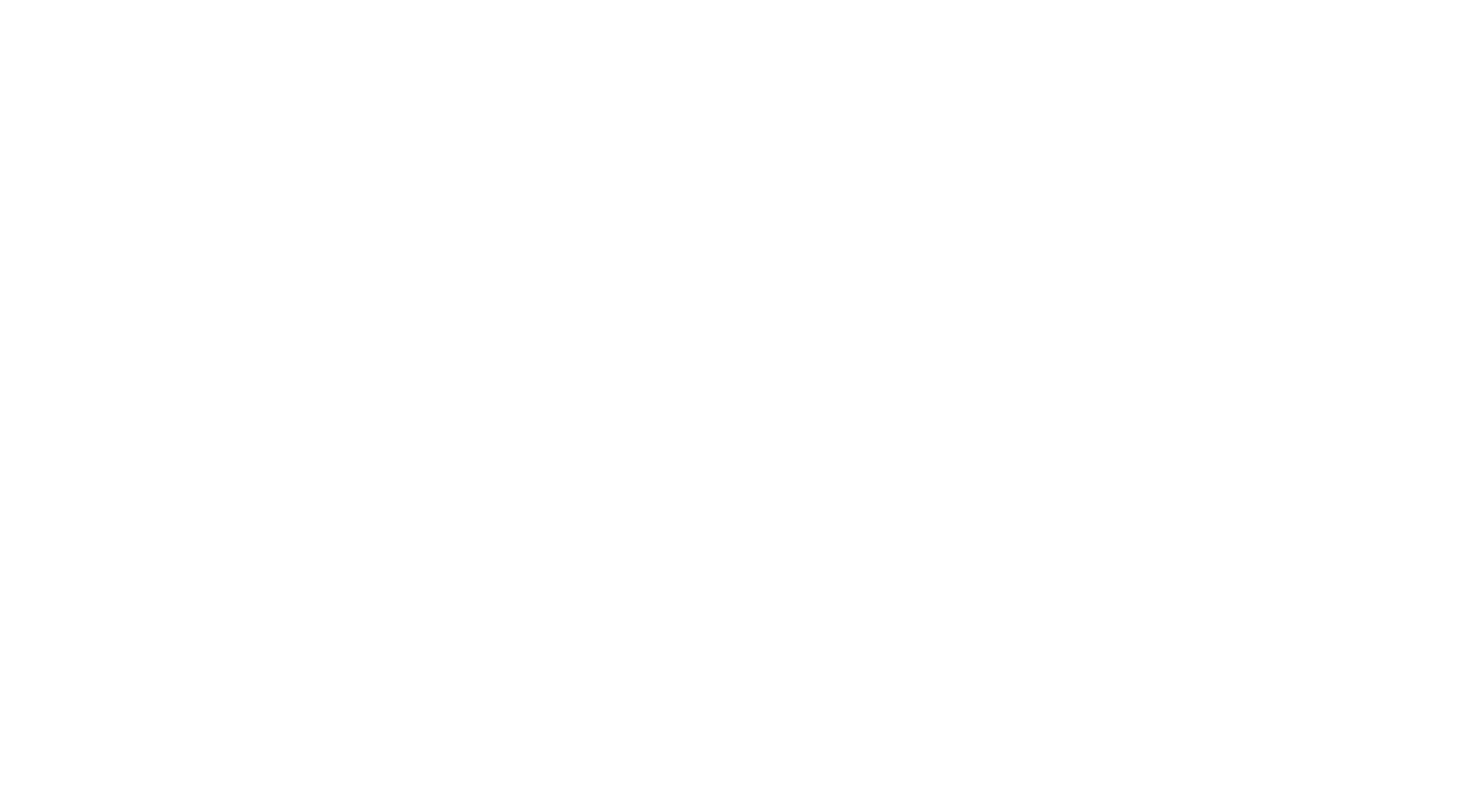 scroll, scrollTop: 0, scrollLeft: 0, axis: both 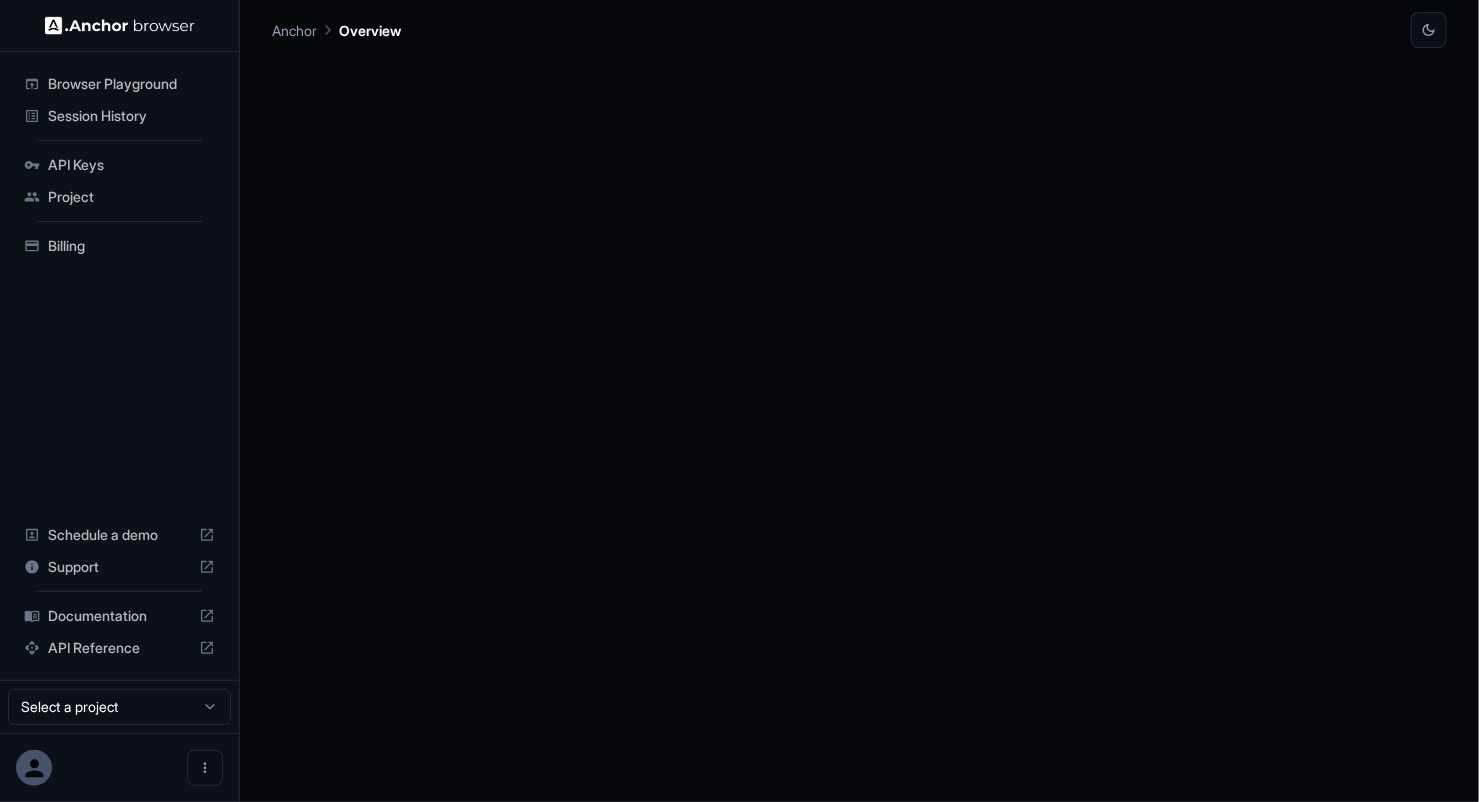 click on "API Keys" at bounding box center (131, 165) 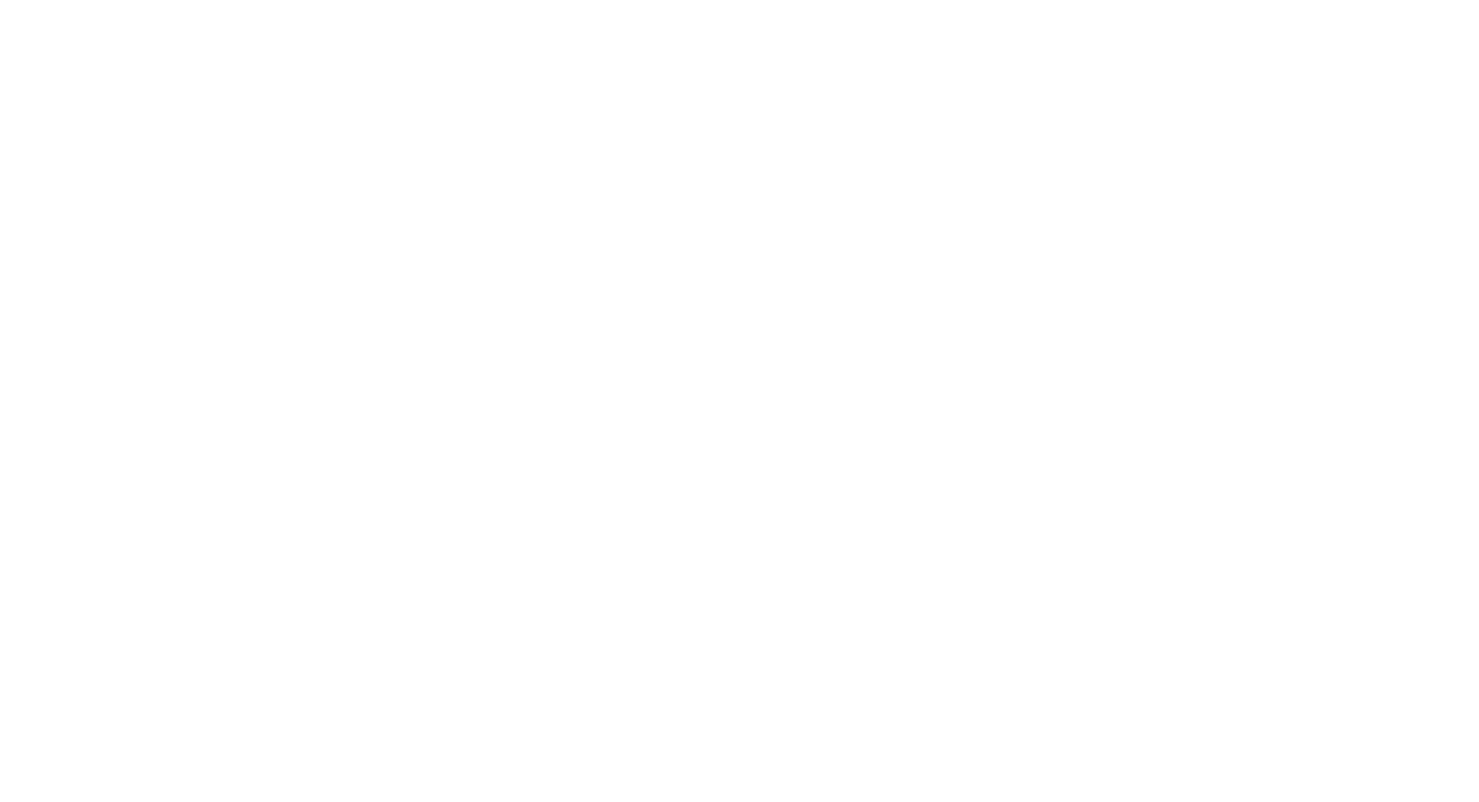 scroll, scrollTop: 0, scrollLeft: 0, axis: both 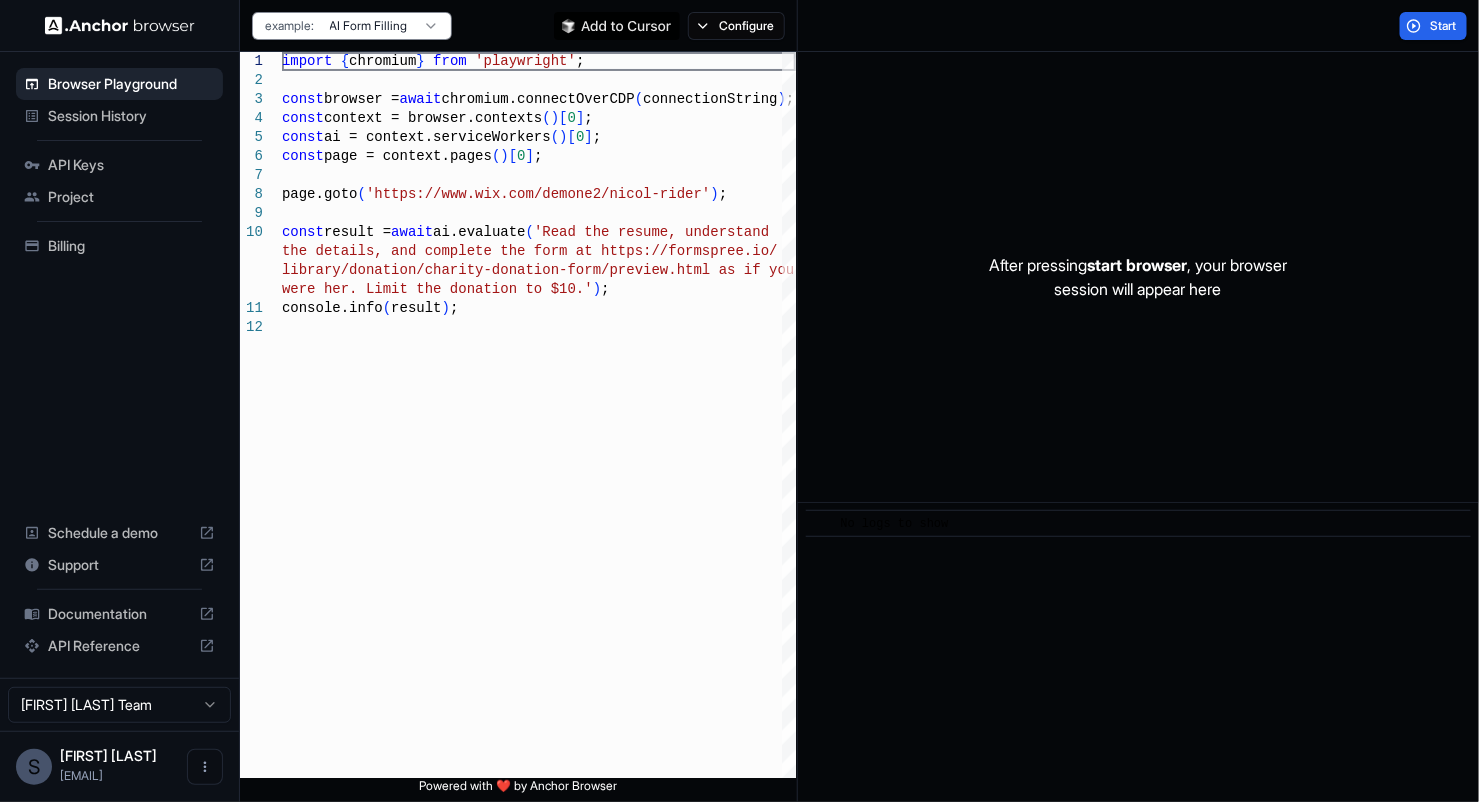click on "API Keys" at bounding box center [119, 165] 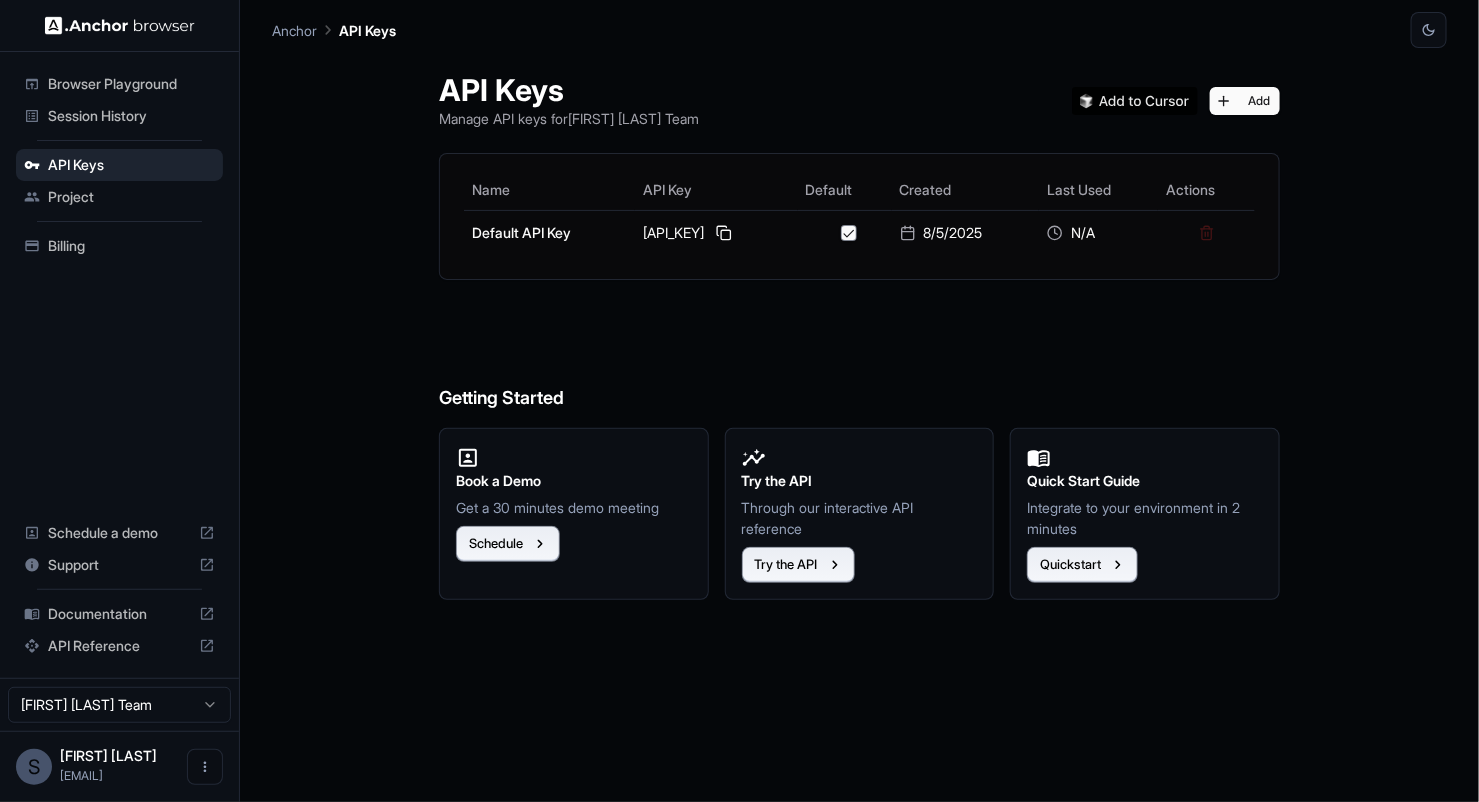 click at bounding box center [724, 233] 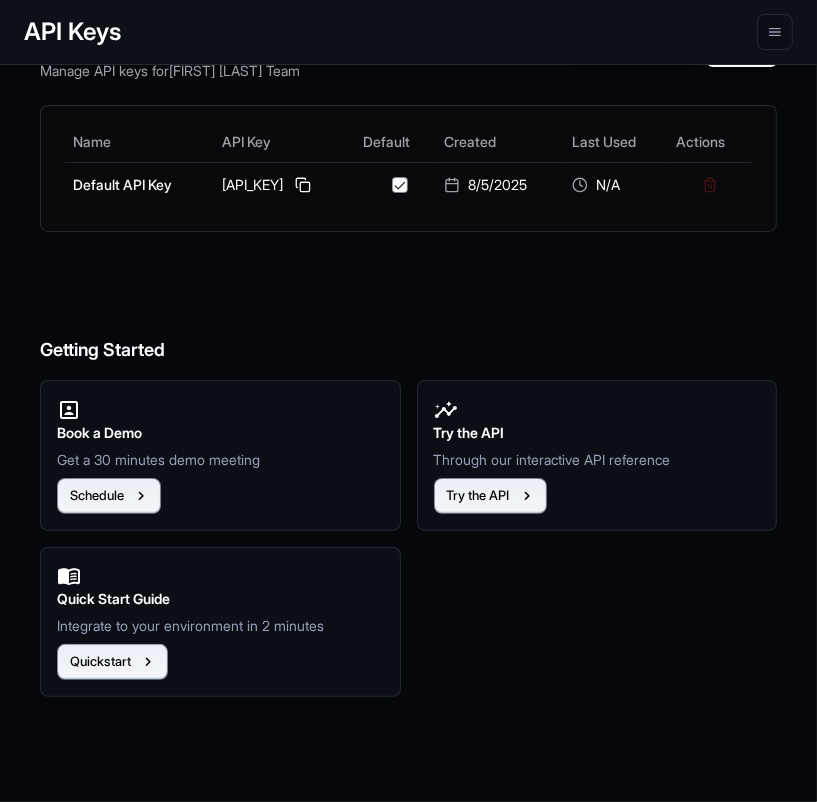 click 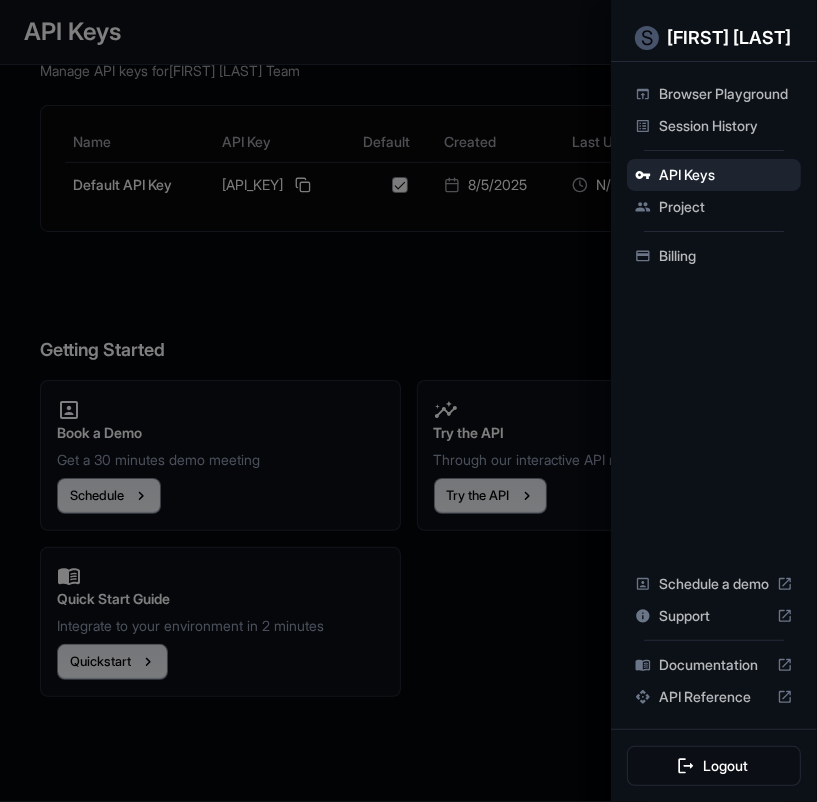 click on "Billing" at bounding box center (726, 256) 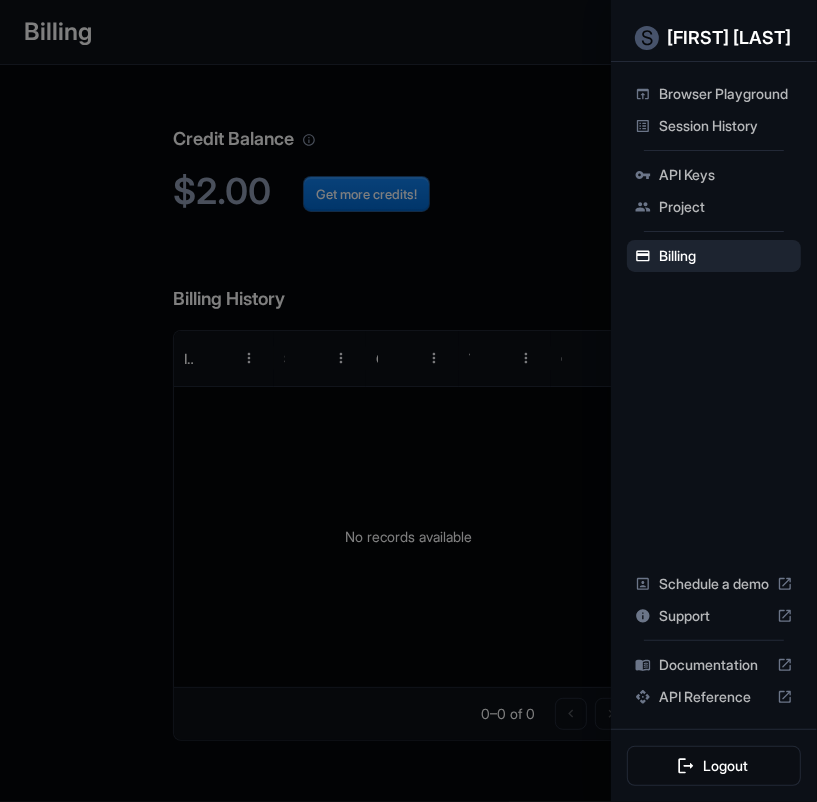 click on "API Keys" at bounding box center (726, 175) 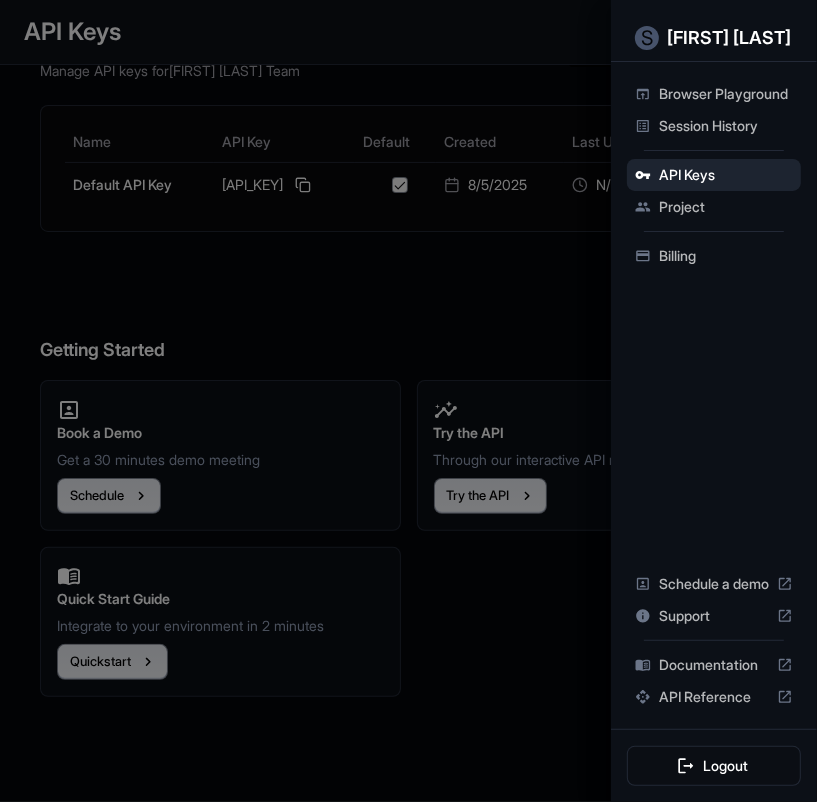 click on "Session History" at bounding box center (726, 126) 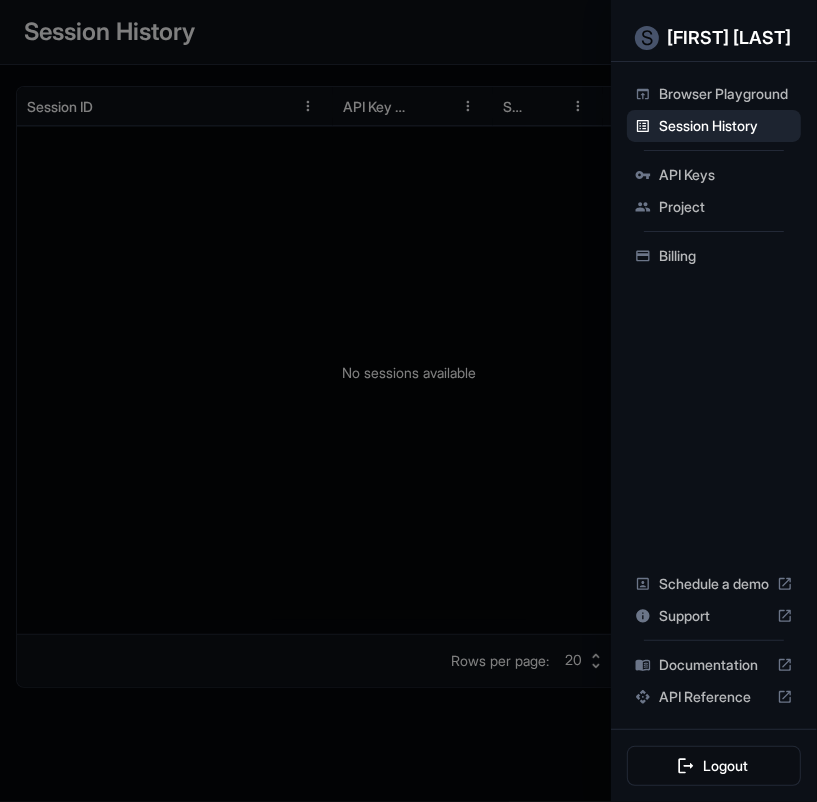 click on "Browser Playground" at bounding box center [726, 94] 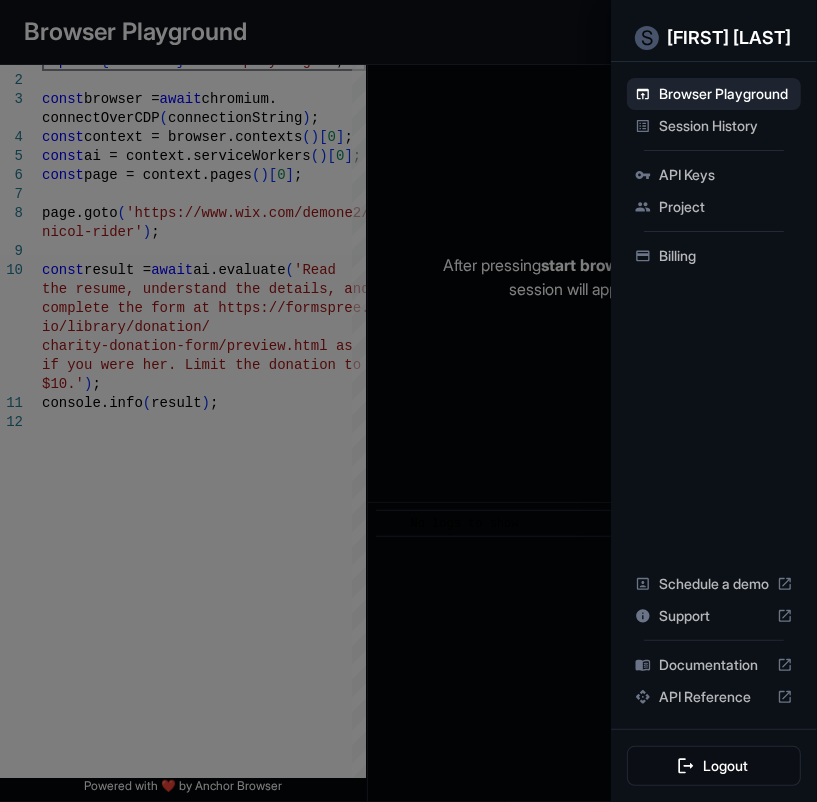 click on "Billing" at bounding box center (726, 256) 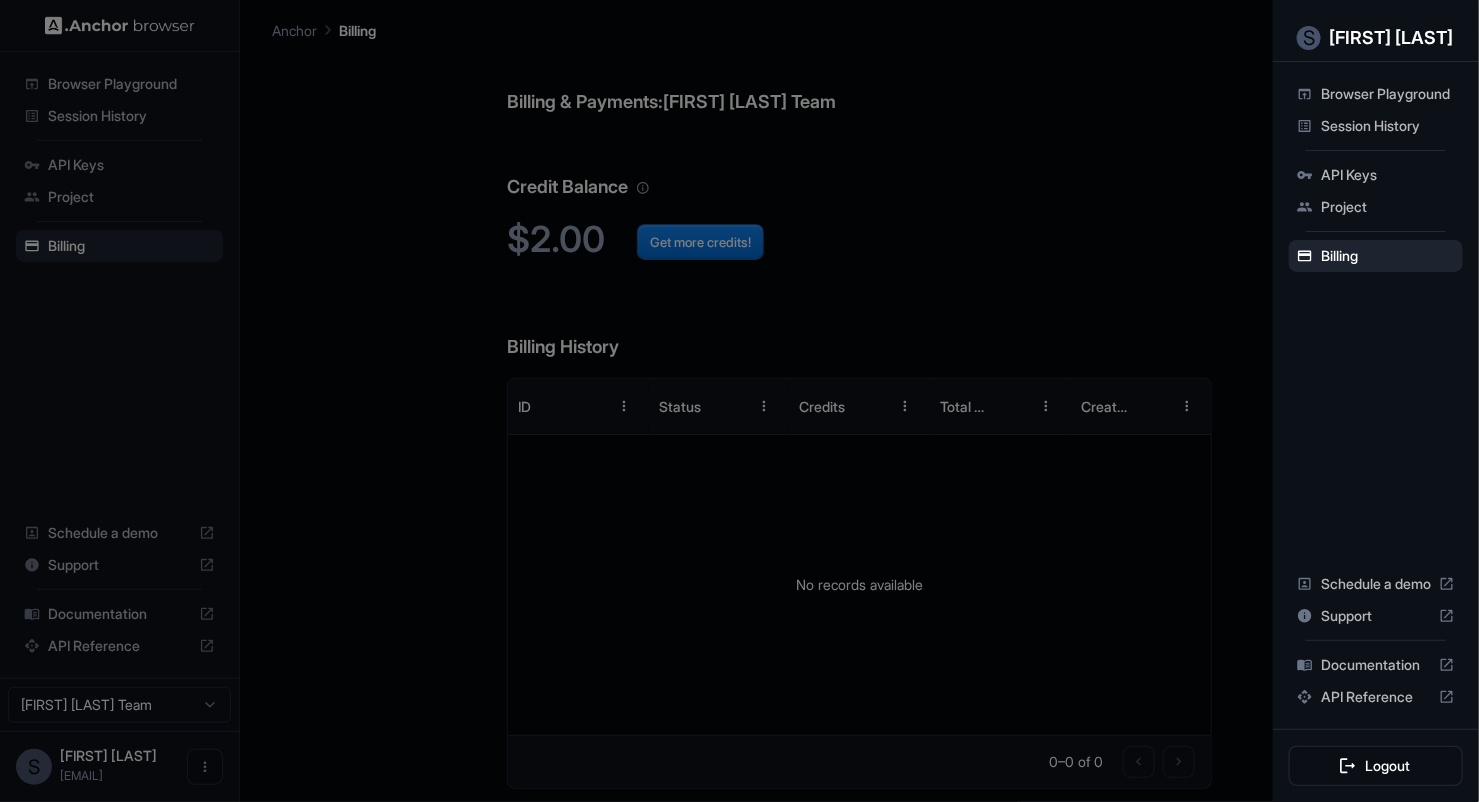 click on "API Reference" at bounding box center [1376, 697] 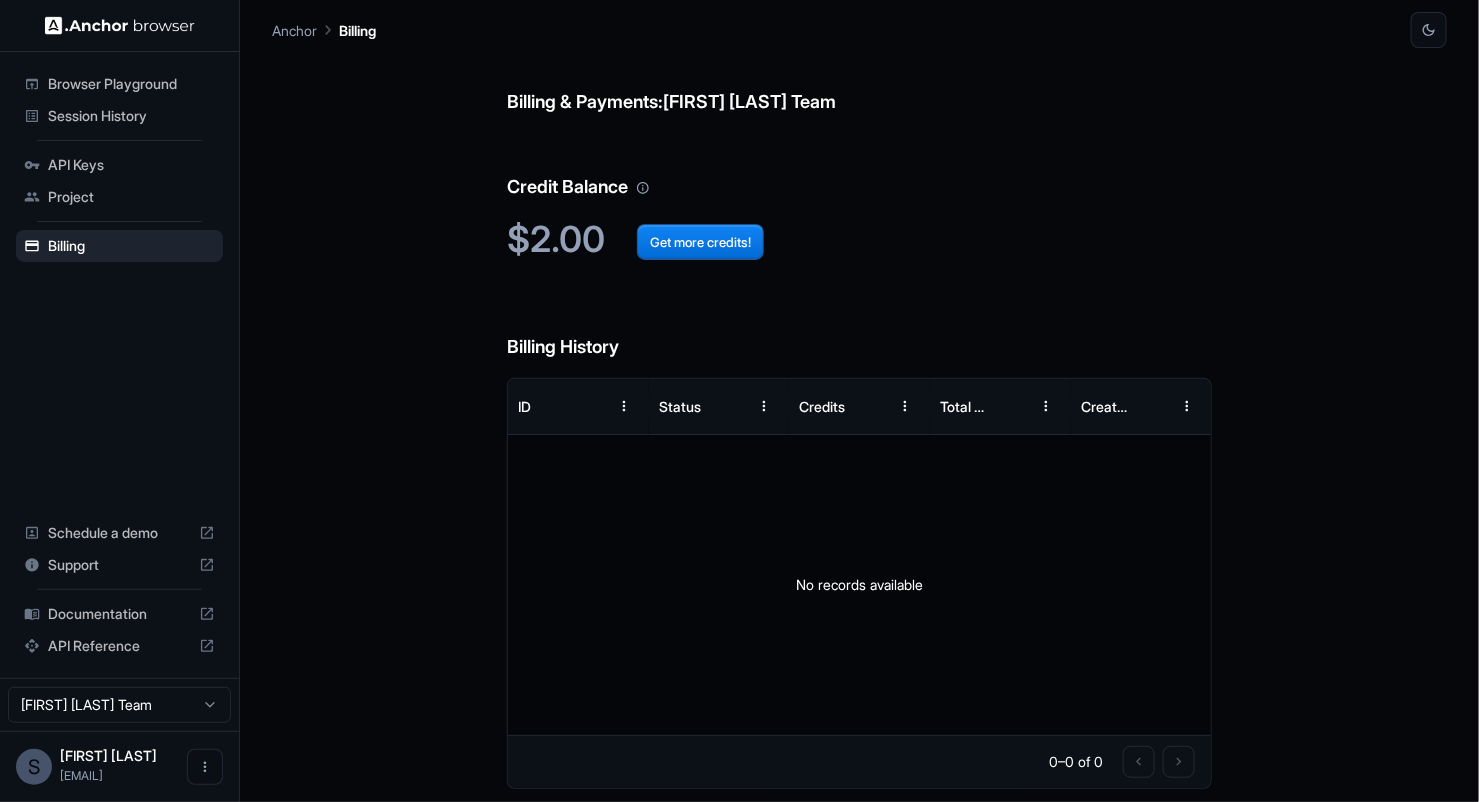 click on "Session History" at bounding box center (131, 116) 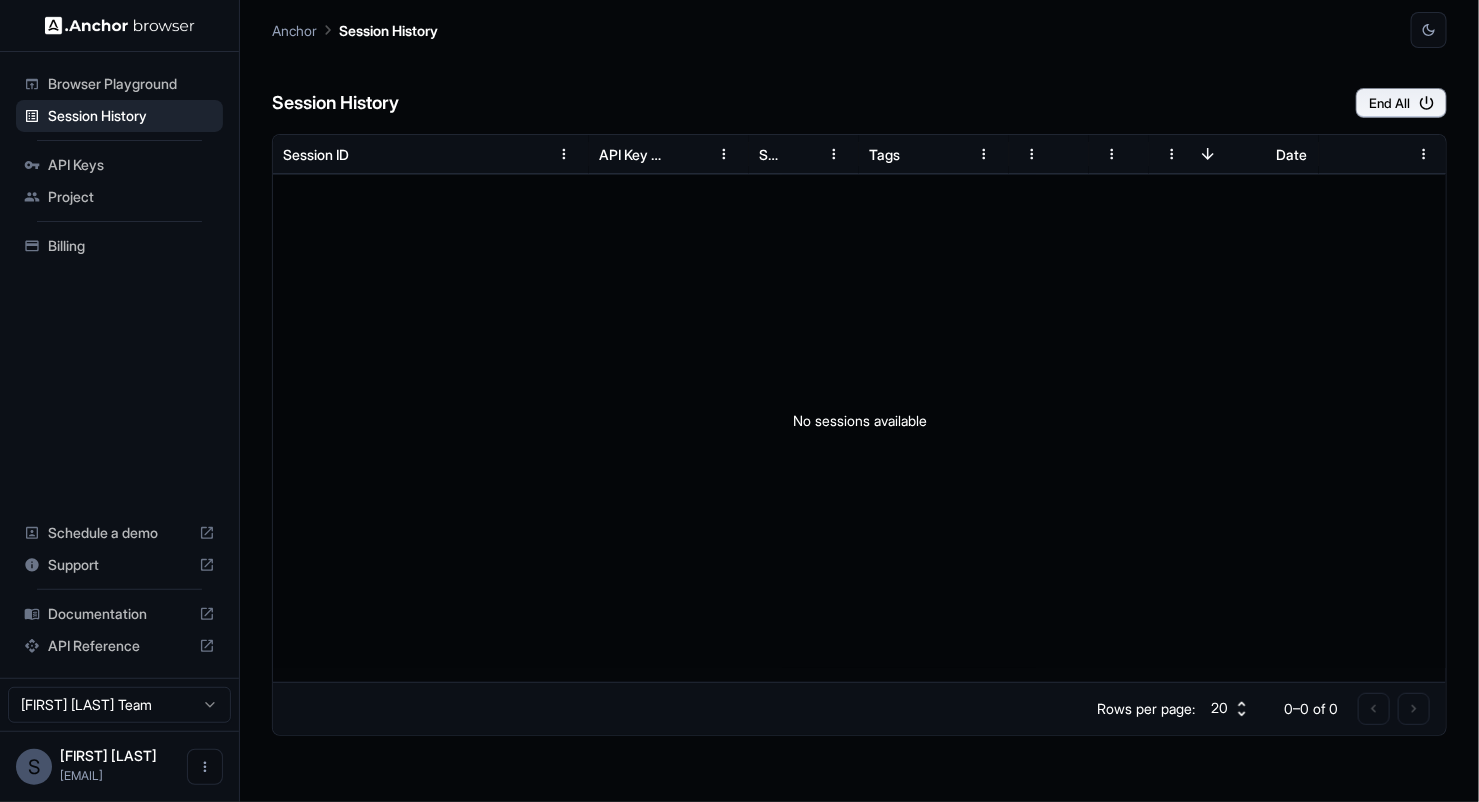 click on "Browser Playground" at bounding box center (131, 84) 